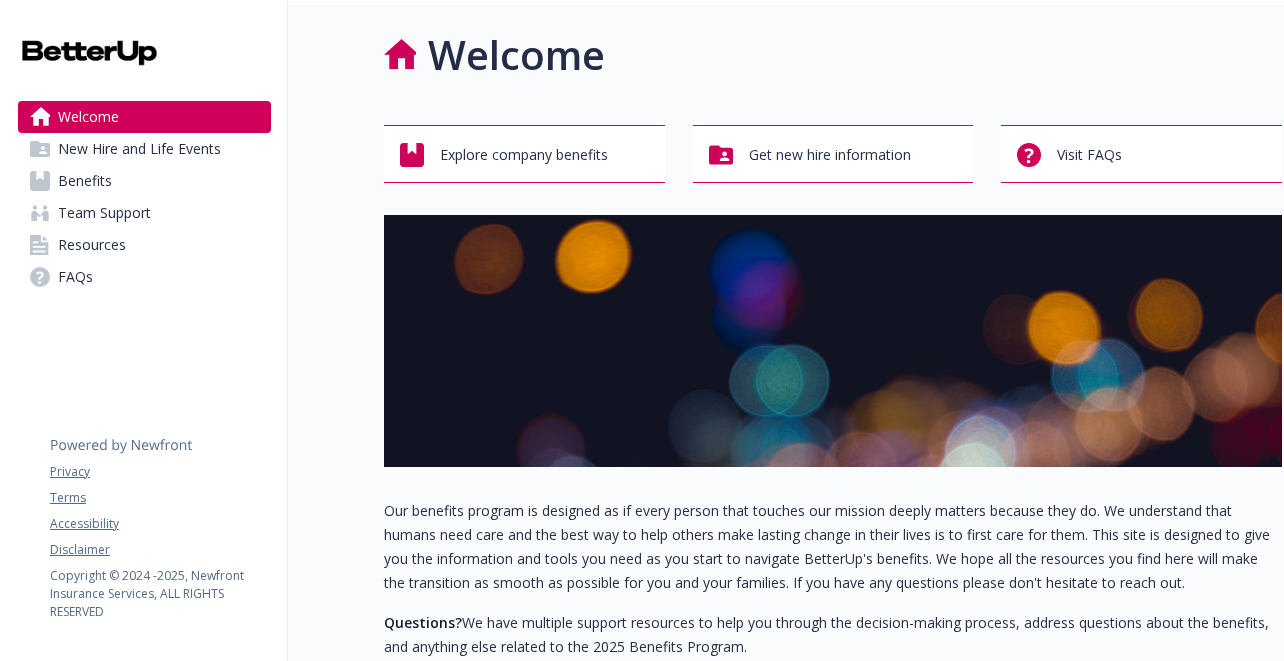 scroll, scrollTop: 0, scrollLeft: 0, axis: both 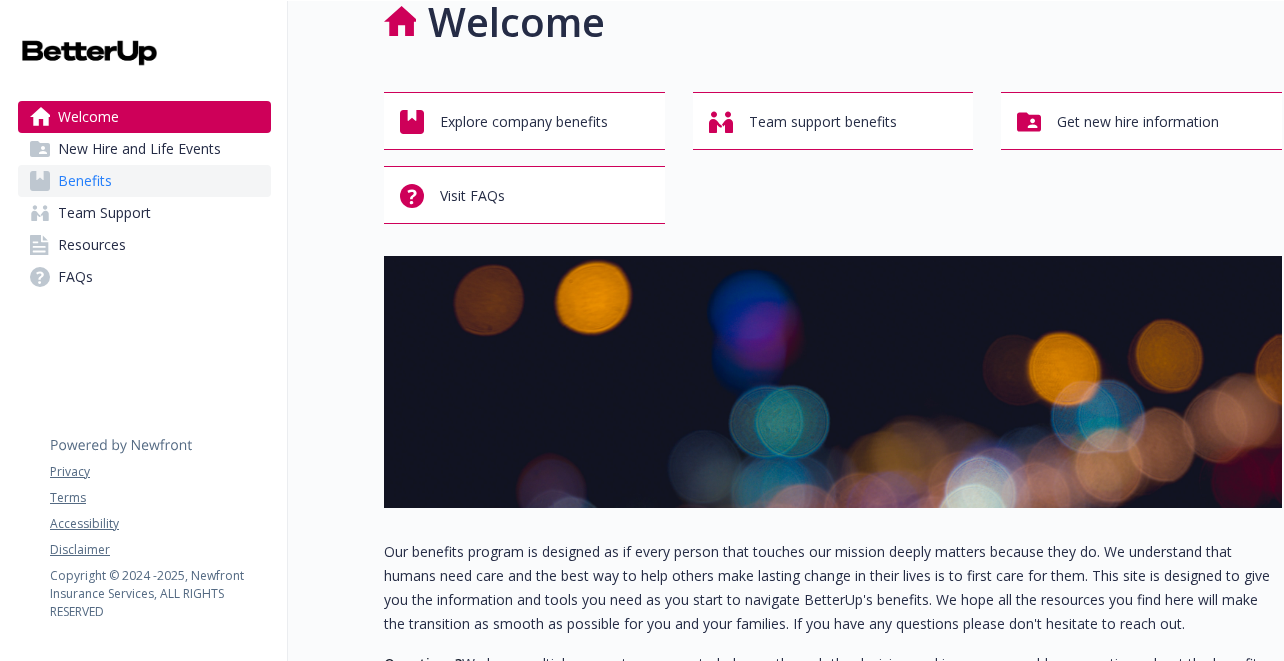 click on "Benefits" at bounding box center (144, 181) 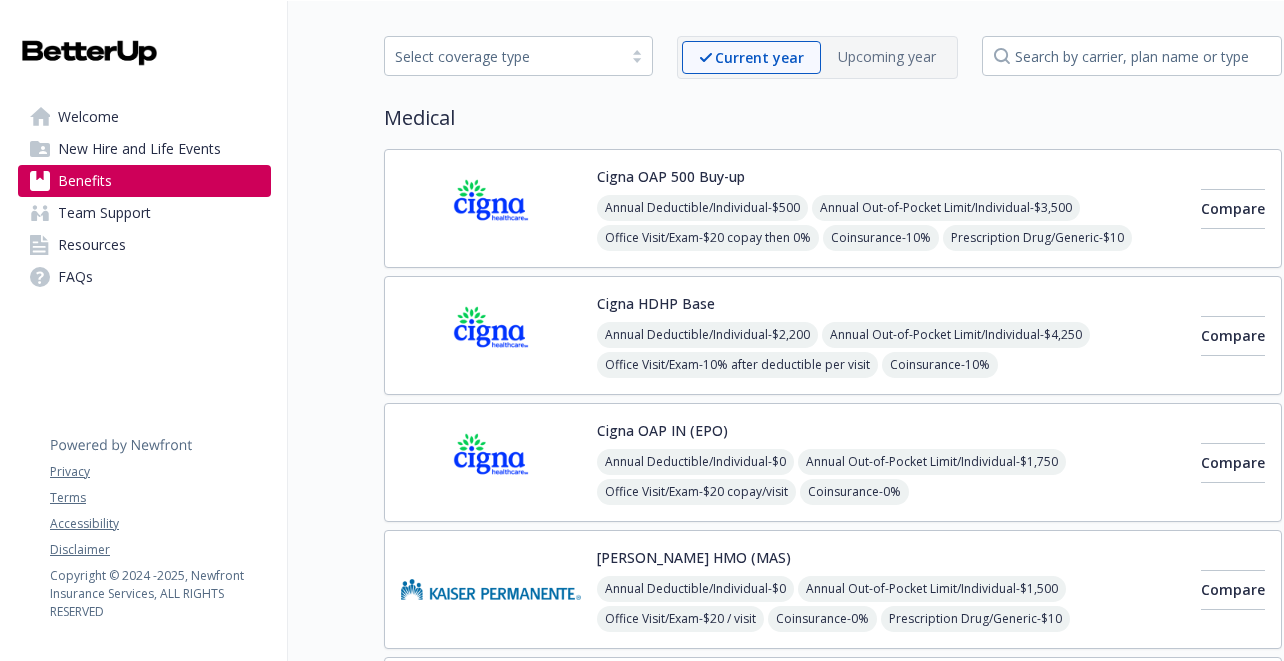 scroll, scrollTop: 64, scrollLeft: 0, axis: vertical 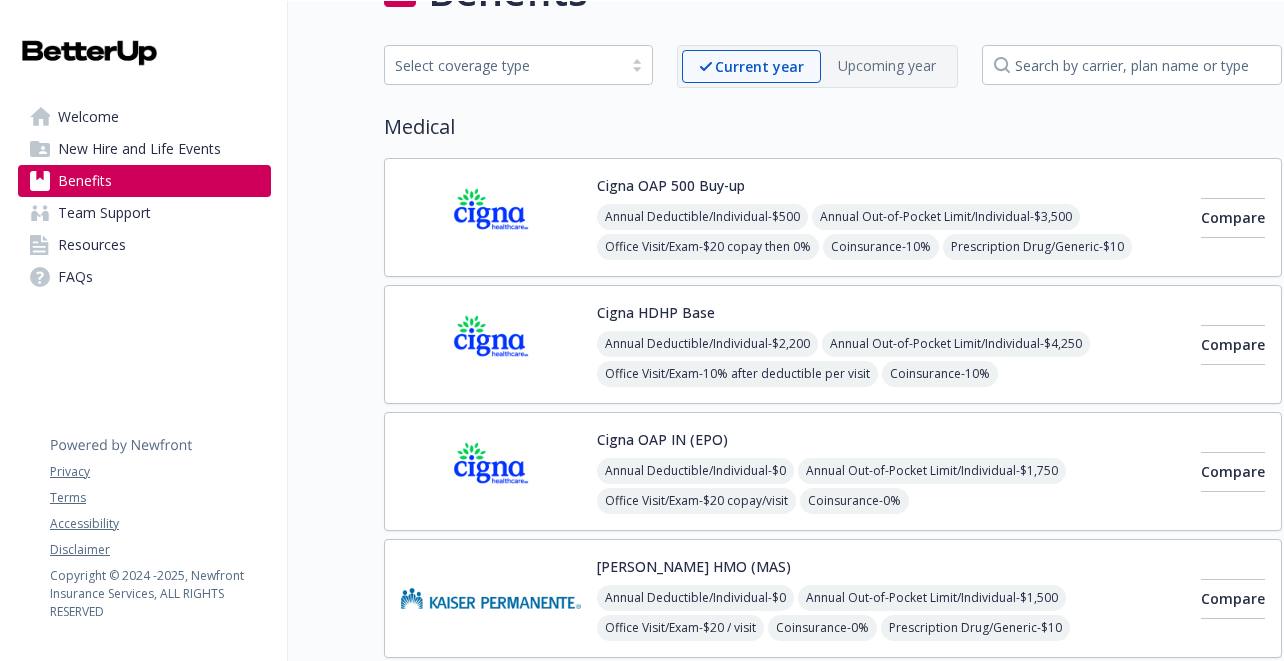 click on "Cigna OAP 500 Buy-up" at bounding box center (671, 185) 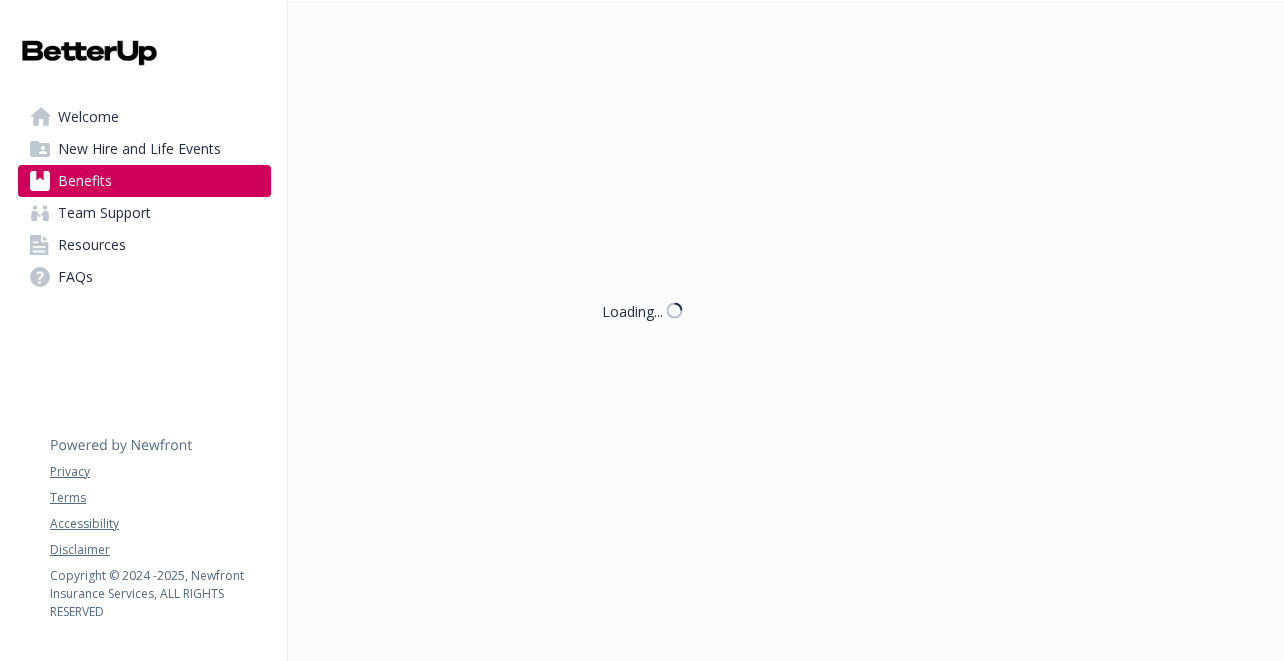 scroll, scrollTop: 64, scrollLeft: 0, axis: vertical 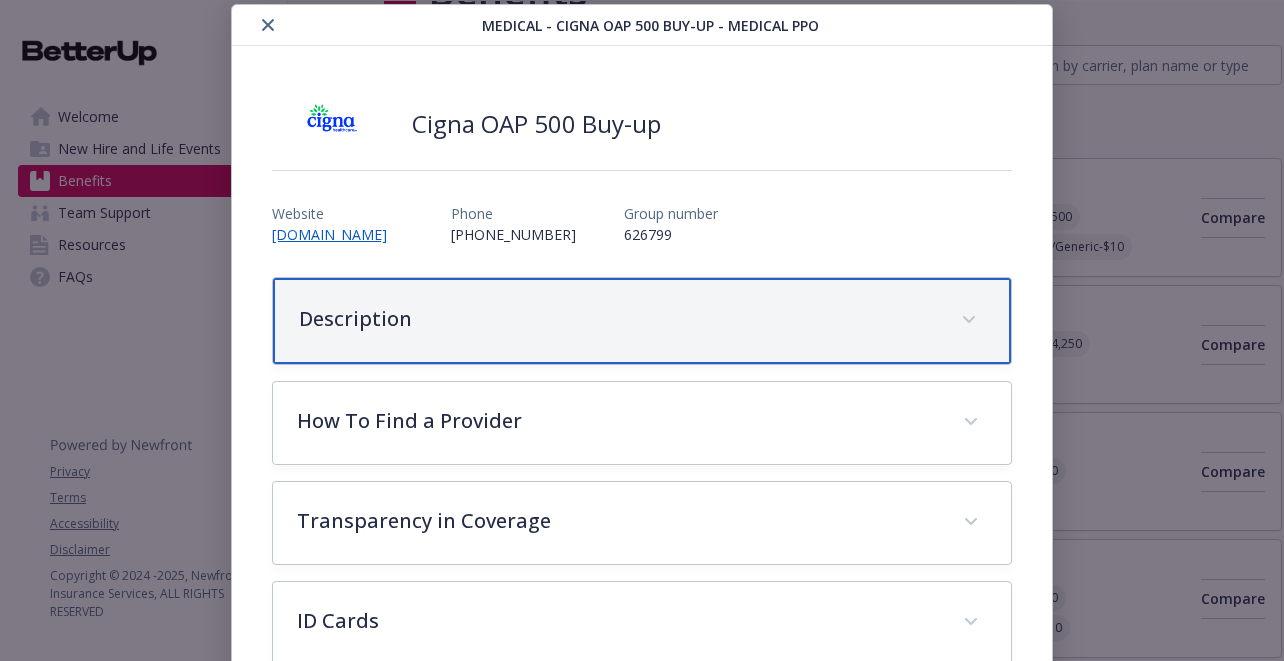 click on "Description" at bounding box center [642, 321] 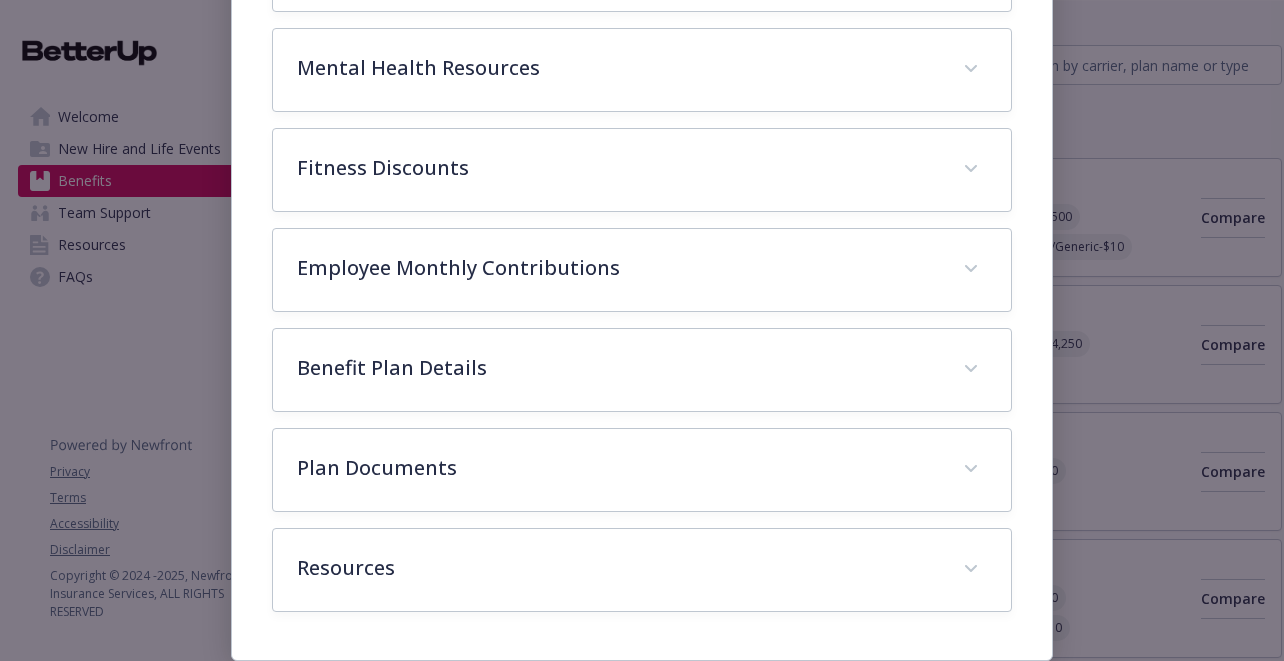 click on "Description The Open Access Plus (OAP) plan is a health plan where you choose your healthcare providers and you don't need referrals to see specialists. You have the option of choosing a primary care provider (PCP) to serve as your personal health advocate and coordinate your healthcare, but it is not required that you choose a PCP. Out of Network services are covered, but you will have higher out-of-pocket costs and you may need to file a claim. How To Find a Provider Finding an in-network provider:
Select “Plans through your Employer or School”
Enter your City and State in the “Search Location” field
Under “Select a Plan” choose the following:
Medical Plans
OAP >>> Open Access Plus, OA Plus, Choice Fund OA Plus
In the “Search” field, type in your provider’s name or their specialty
Note, if you’re already a CIGNA Participant, you can login directly through [DOMAIN_NAME] or through the MyCIGNA app
Transparency in Coverage Machine Readable Files ID Cards MDLIVE" at bounding box center (642, 24) 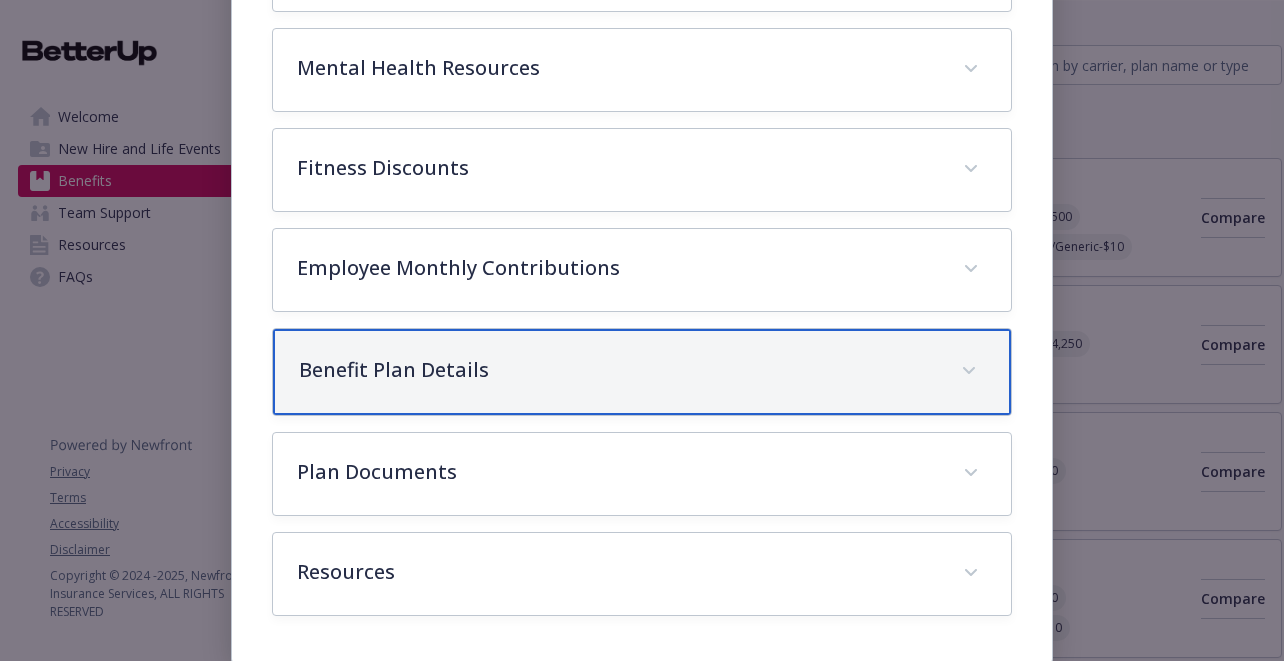 click on "Benefit Plan Details" at bounding box center [642, 372] 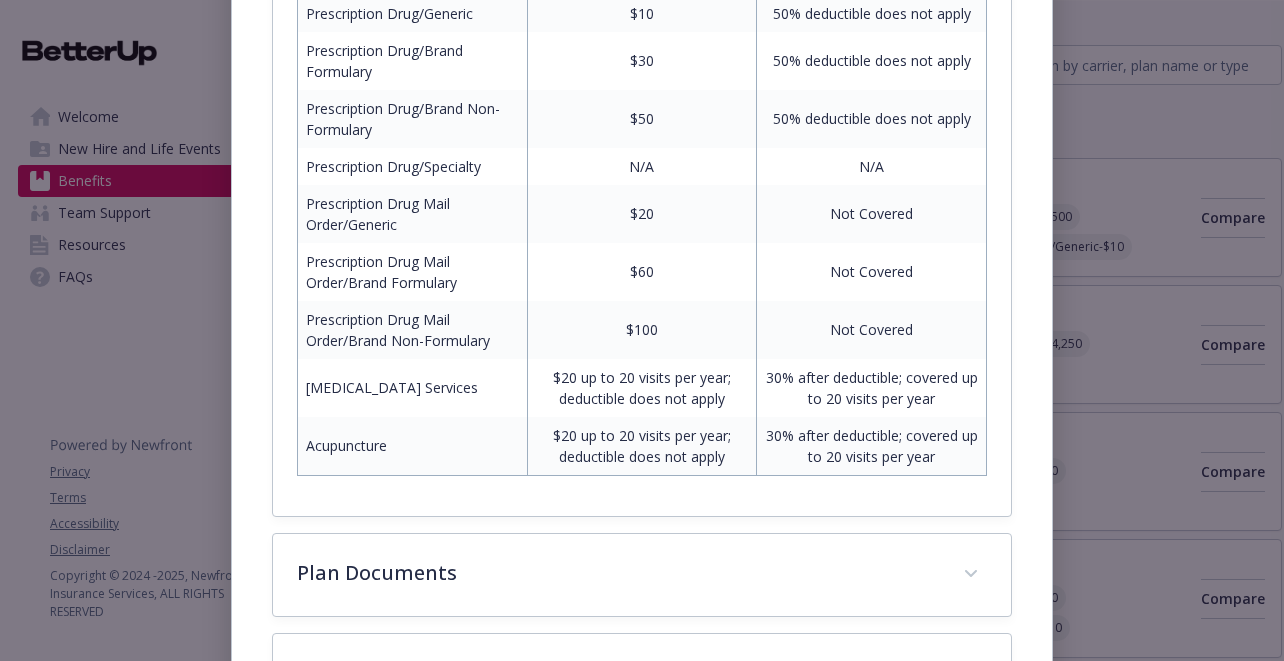 scroll, scrollTop: 1972, scrollLeft: 0, axis: vertical 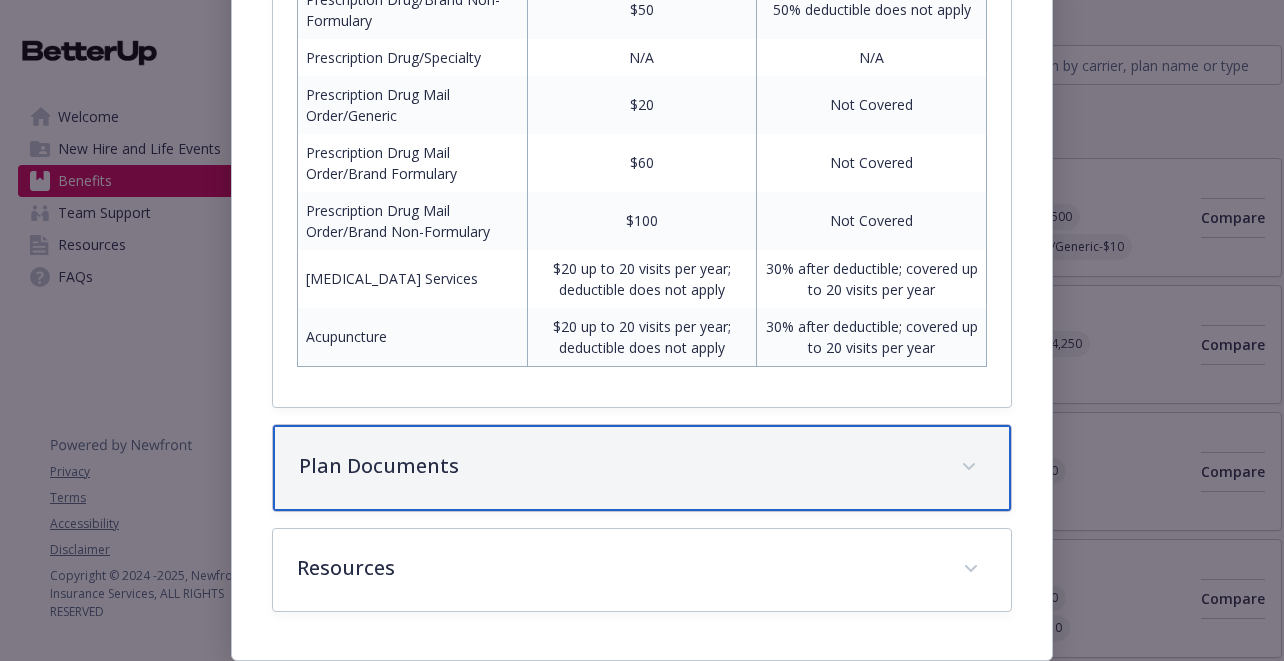 click on "Plan Documents" at bounding box center [618, 466] 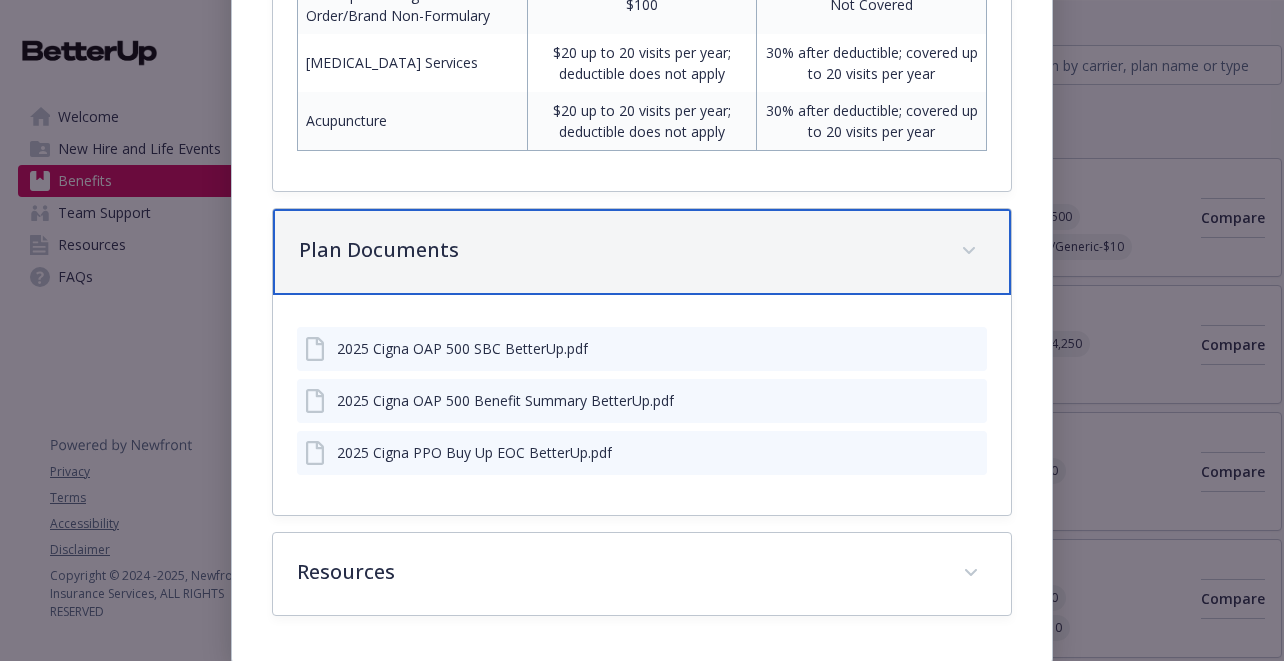 scroll, scrollTop: 2192, scrollLeft: 0, axis: vertical 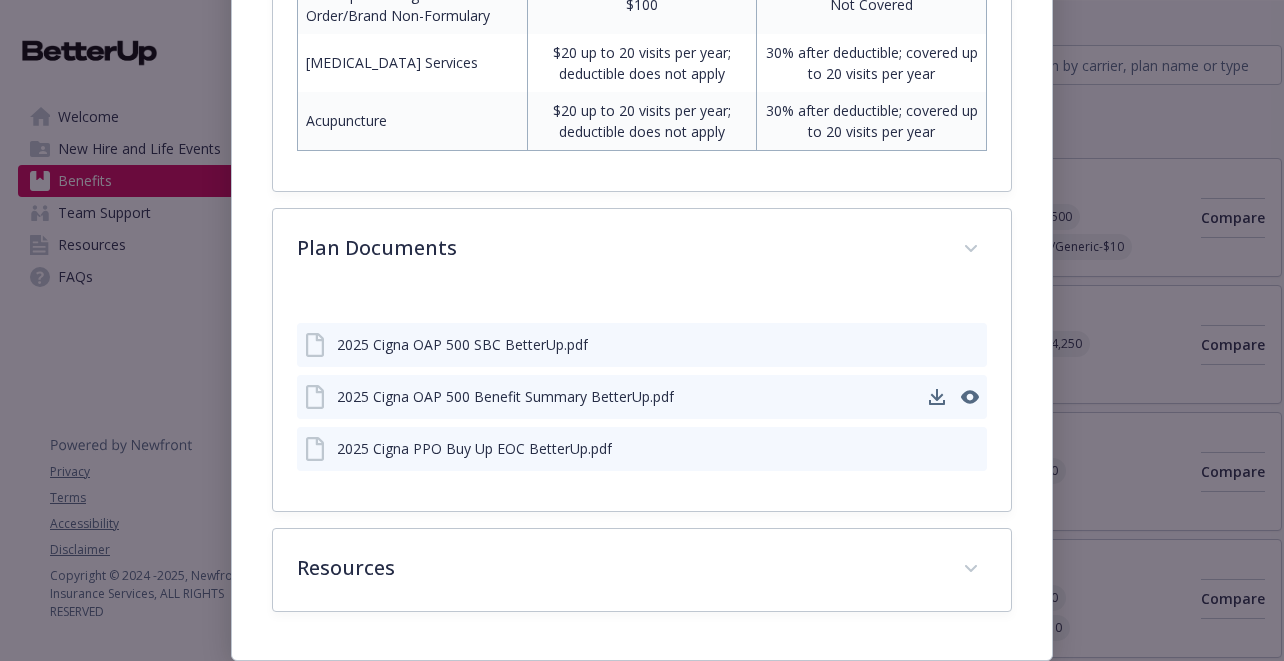 click on "2025 Cigna OAP 500 Benefit Summary BetterUp.pdf" at bounding box center (642, 397) 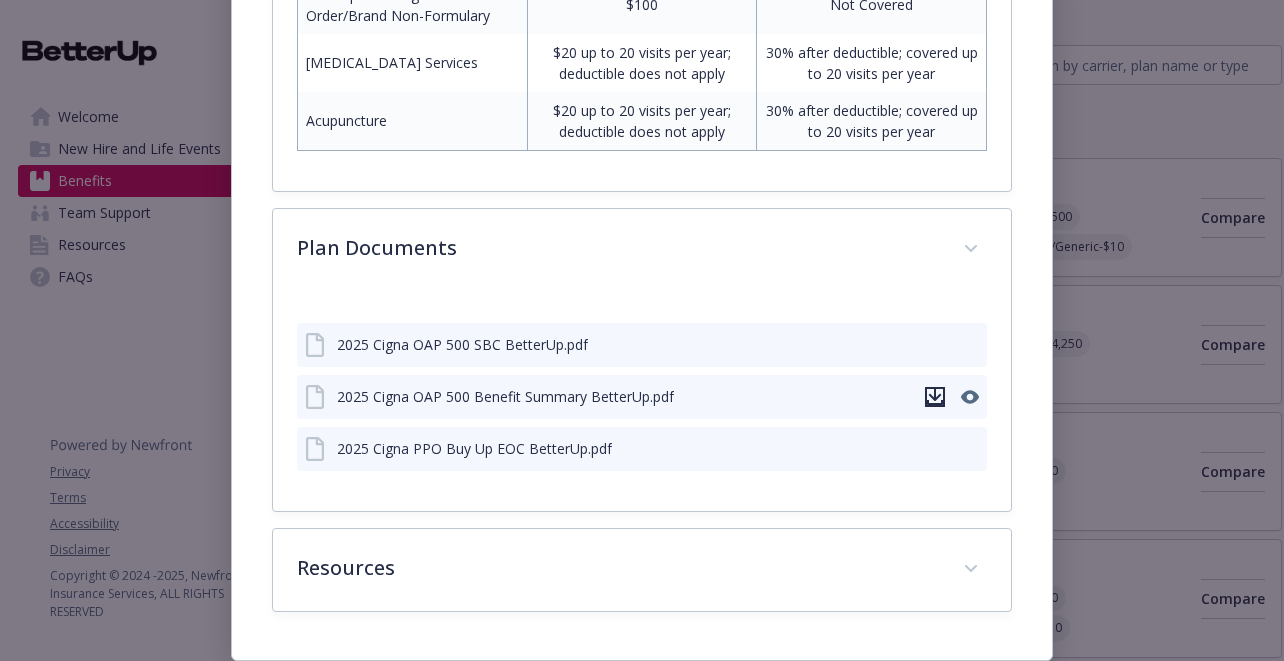 click 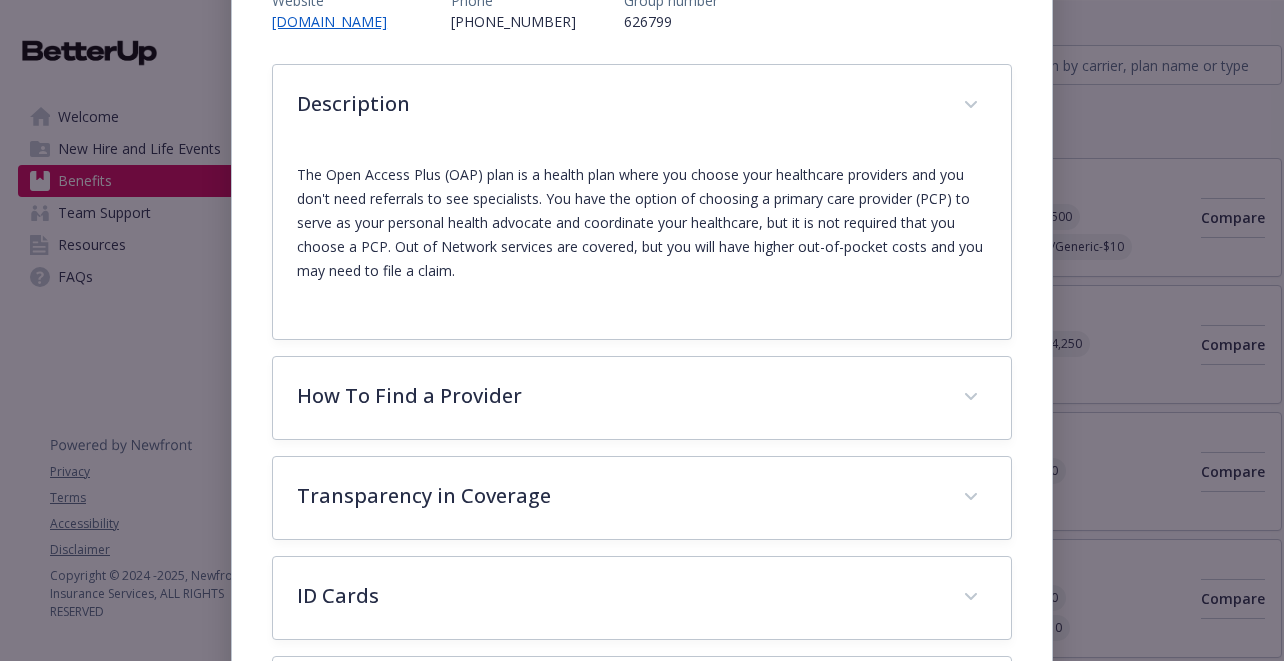 scroll, scrollTop: 0, scrollLeft: 0, axis: both 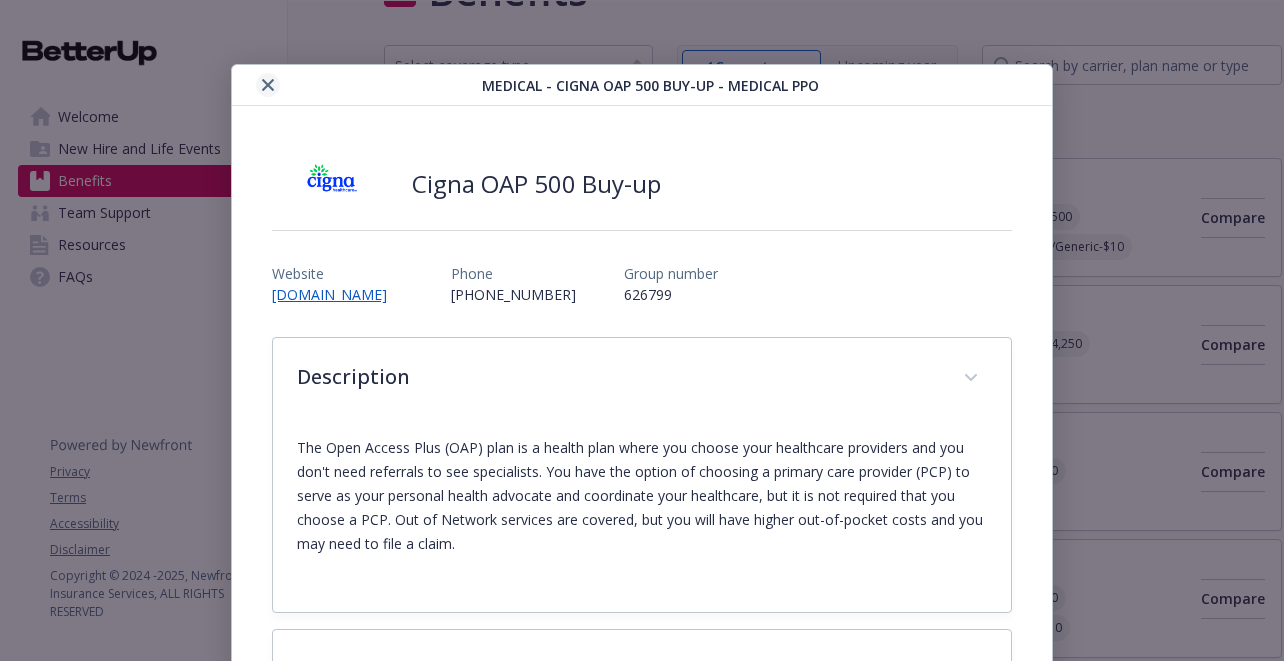click 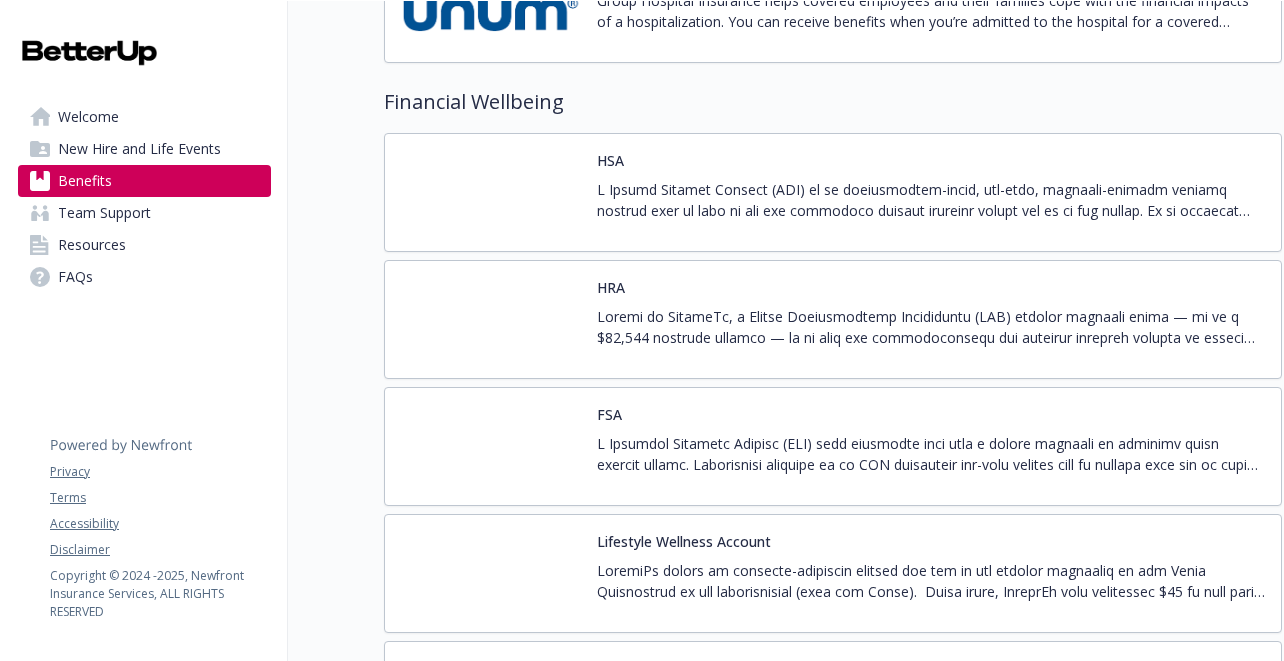 scroll, scrollTop: 2748, scrollLeft: 0, axis: vertical 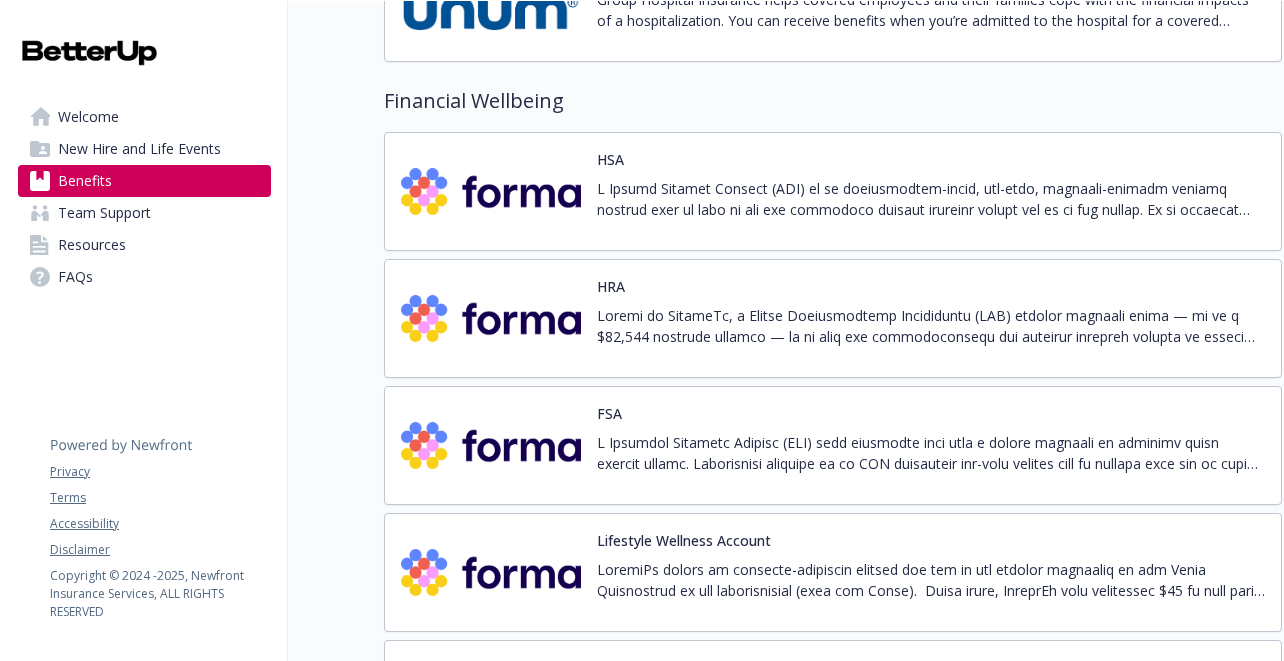 click at bounding box center [931, 199] 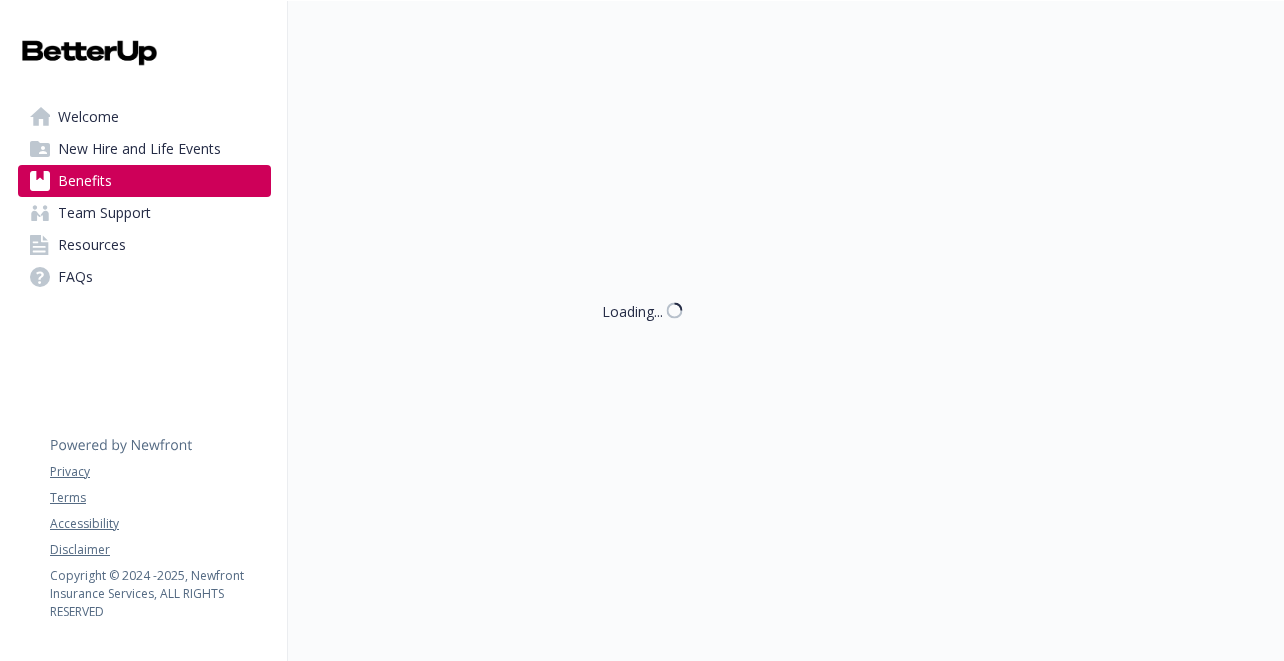 scroll, scrollTop: 2748, scrollLeft: 0, axis: vertical 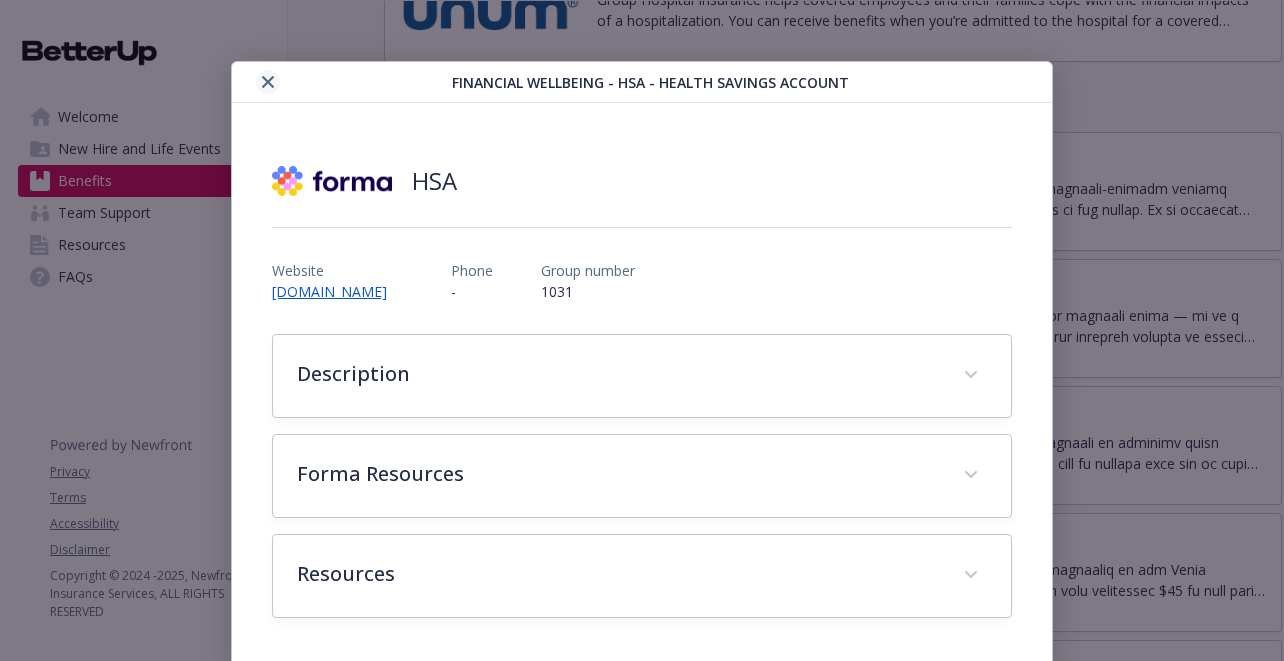 click 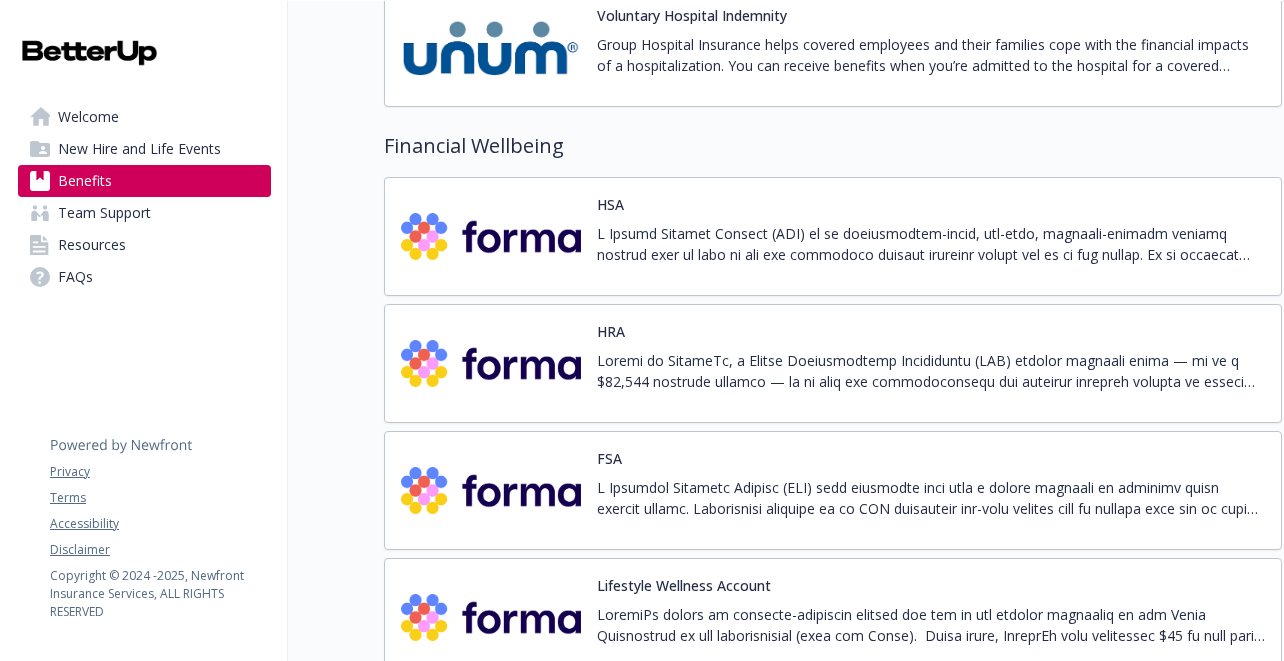 scroll, scrollTop: 2781, scrollLeft: 0, axis: vertical 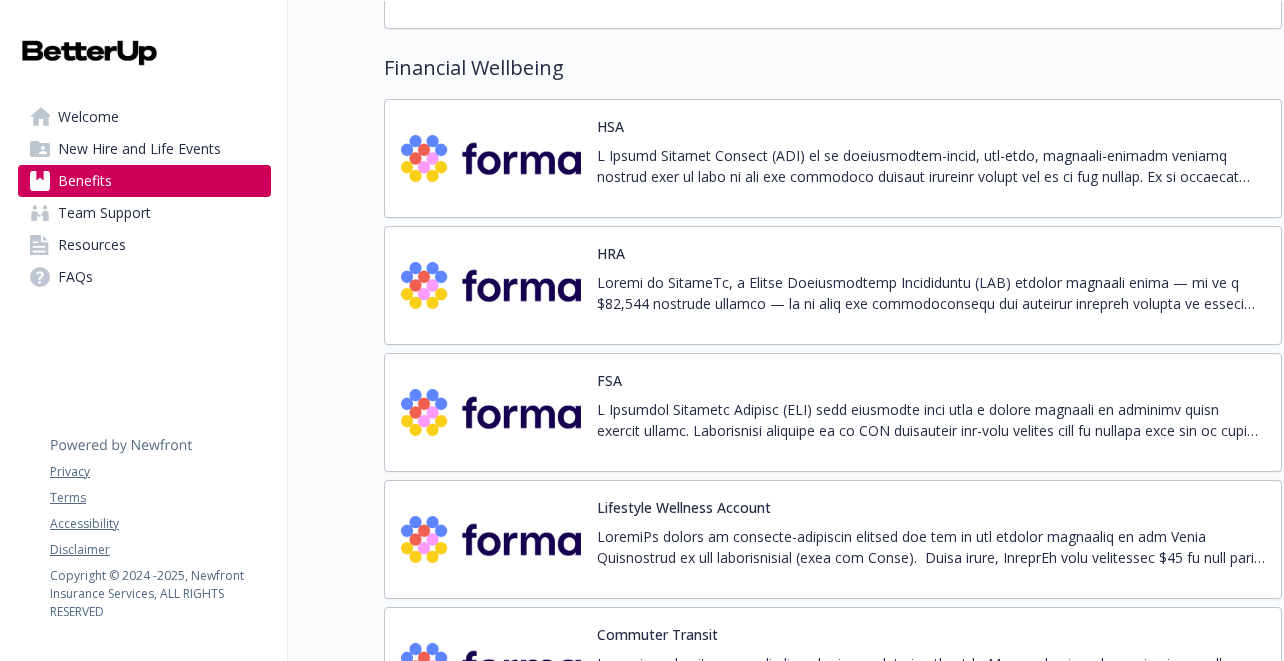 click at bounding box center (931, 166) 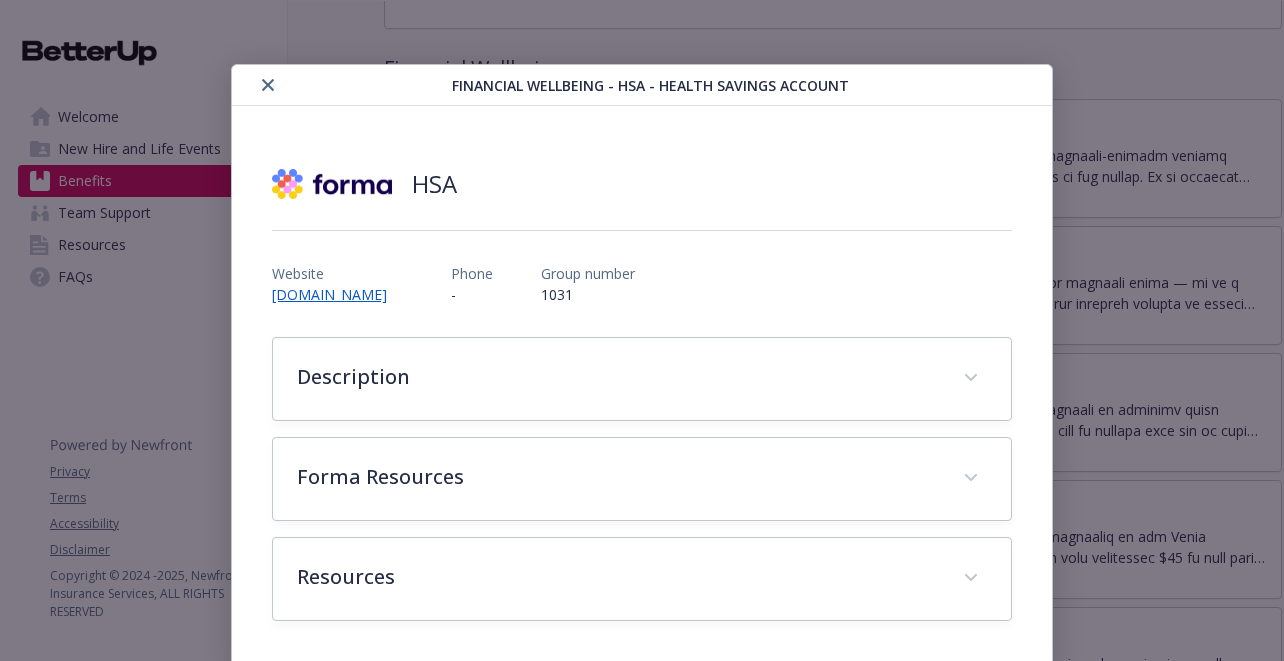 scroll, scrollTop: 64, scrollLeft: 0, axis: vertical 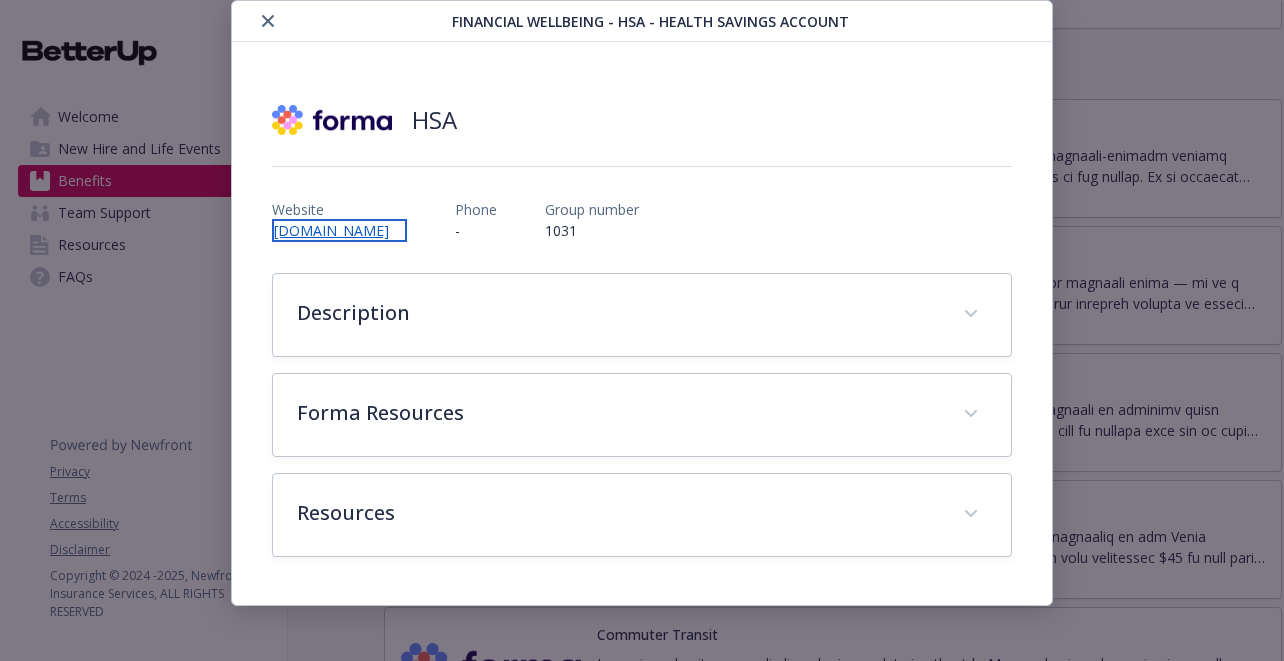click on "[DOMAIN_NAME]" at bounding box center (339, 230) 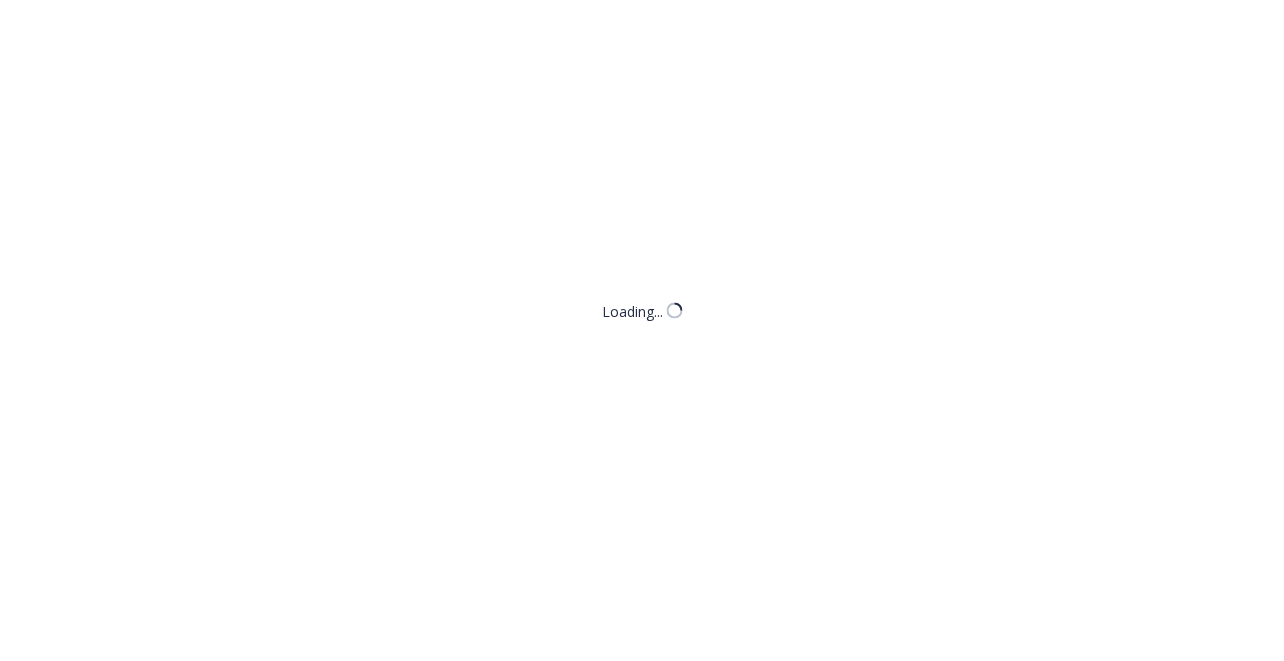 scroll, scrollTop: 0, scrollLeft: 0, axis: both 